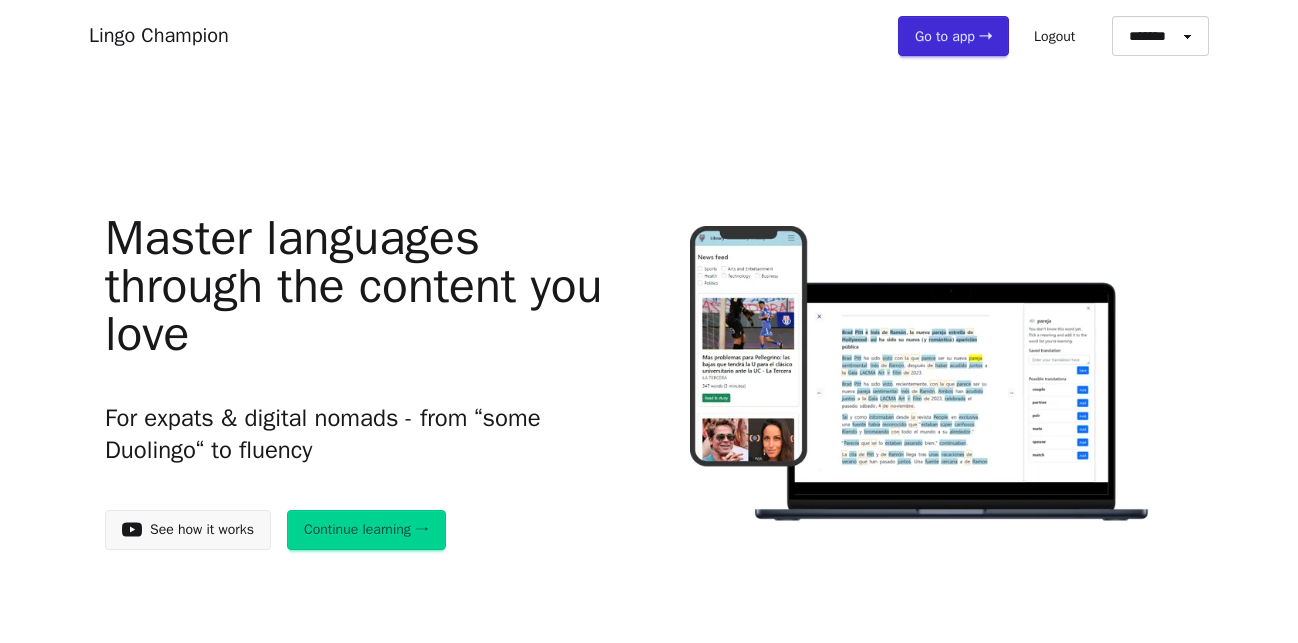 scroll, scrollTop: 0, scrollLeft: 0, axis: both 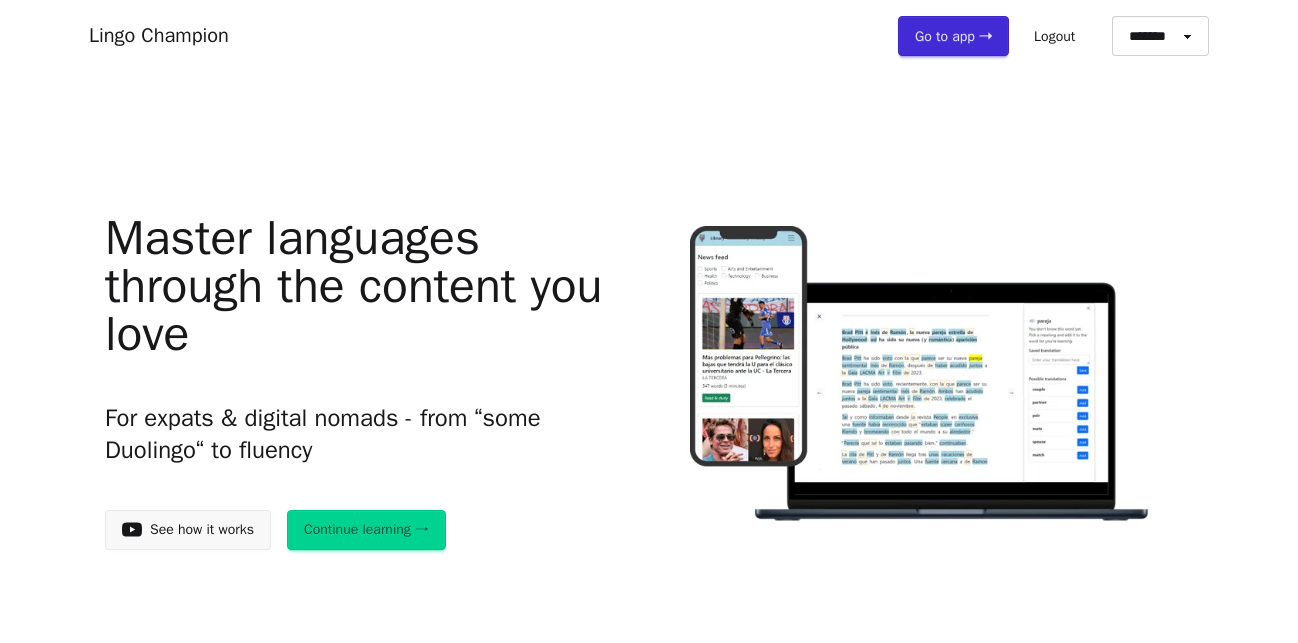 click on "Go to app ➝" at bounding box center [953, 36] 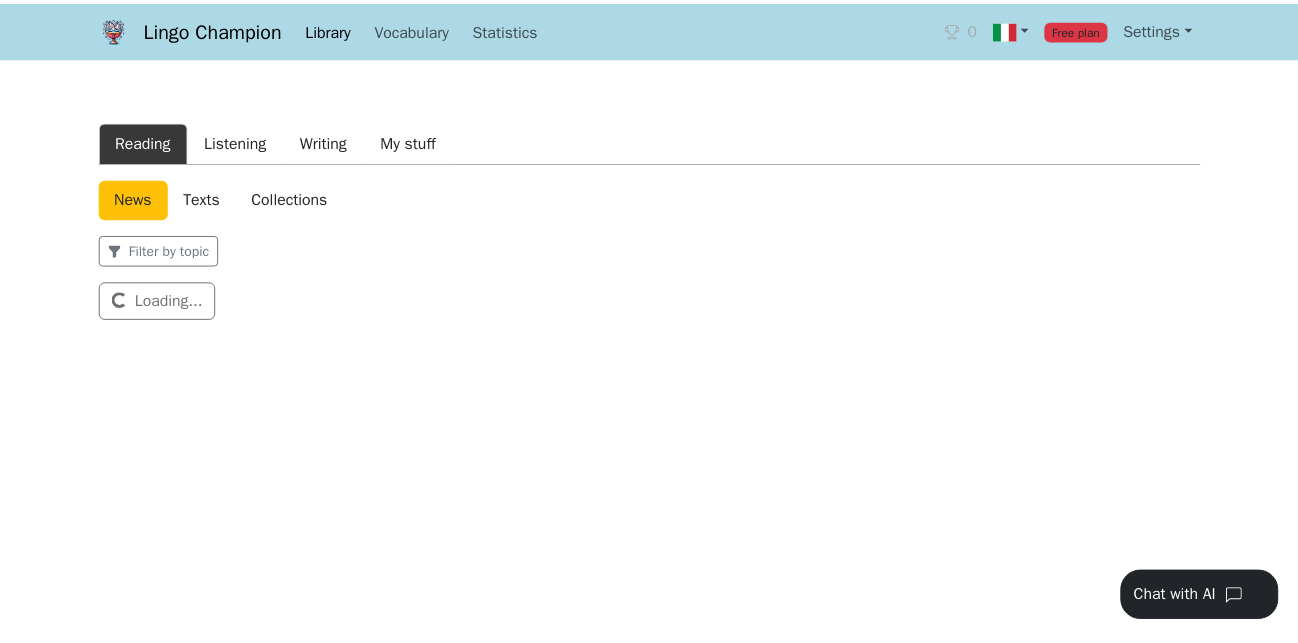 scroll, scrollTop: 0, scrollLeft: 0, axis: both 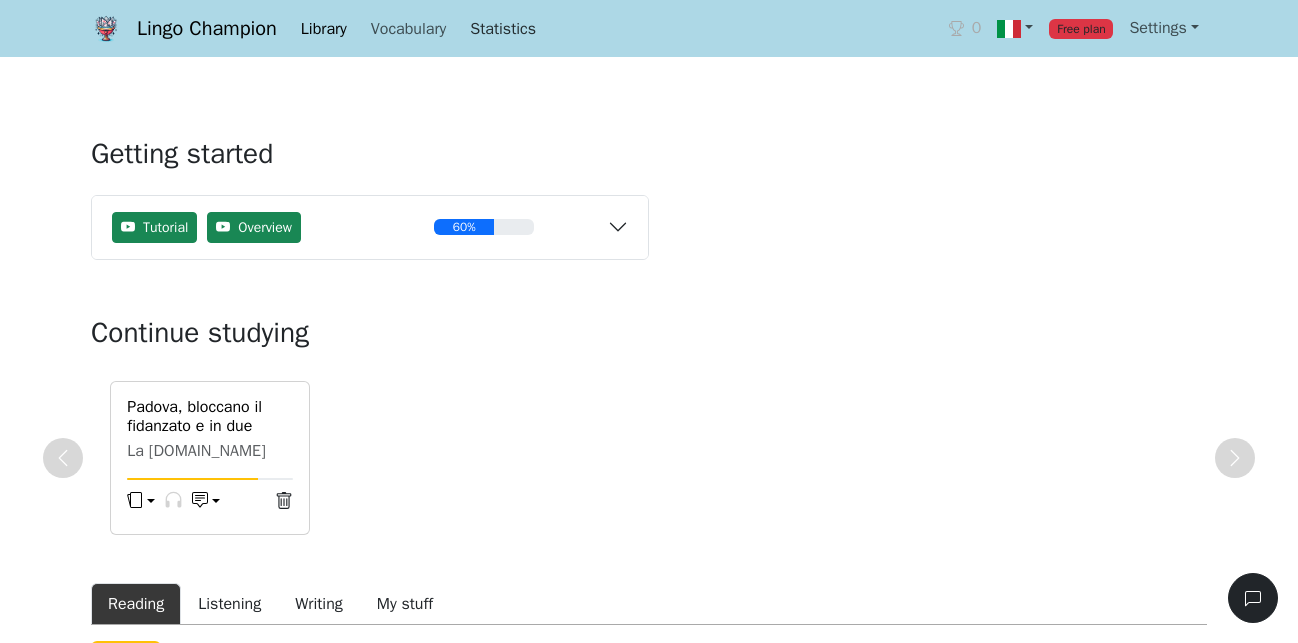 click on "Statistics" at bounding box center [503, 29] 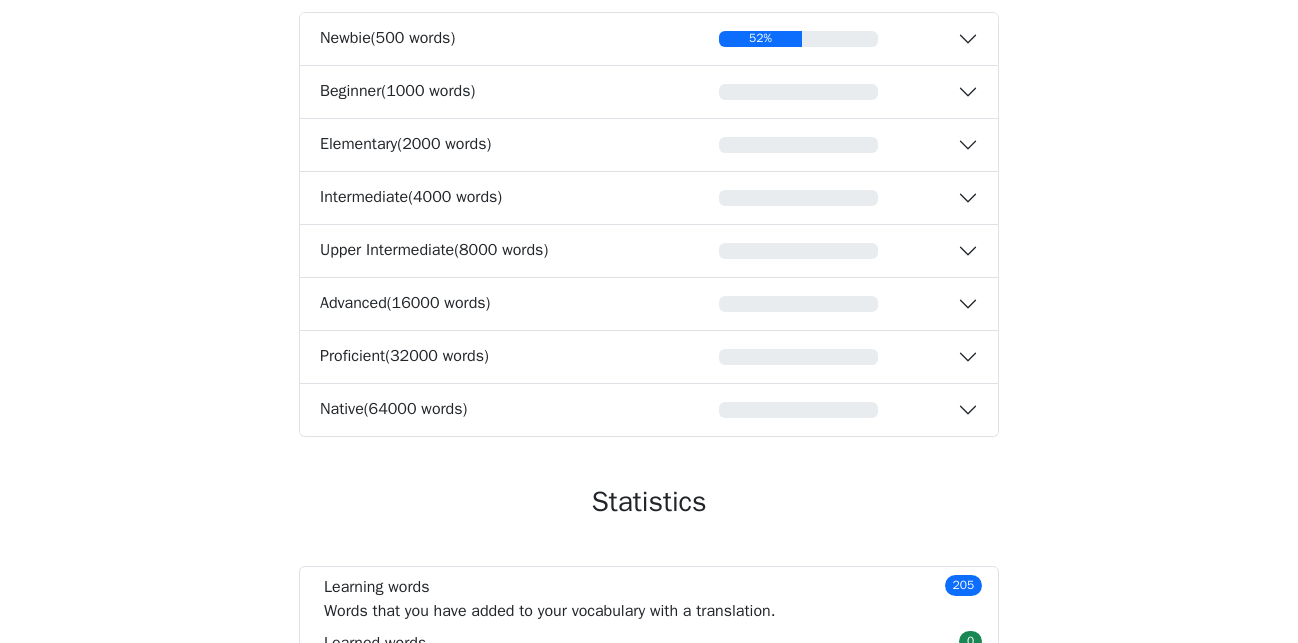 scroll, scrollTop: 408, scrollLeft: 0, axis: vertical 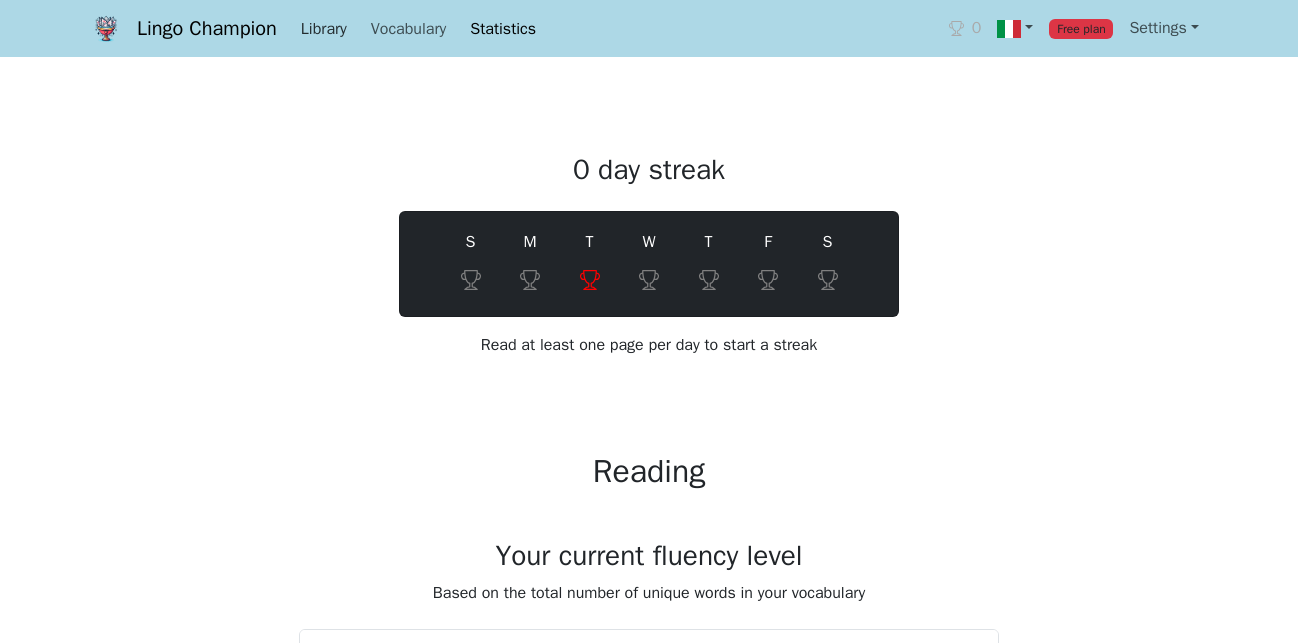 click on "Library" at bounding box center (324, 29) 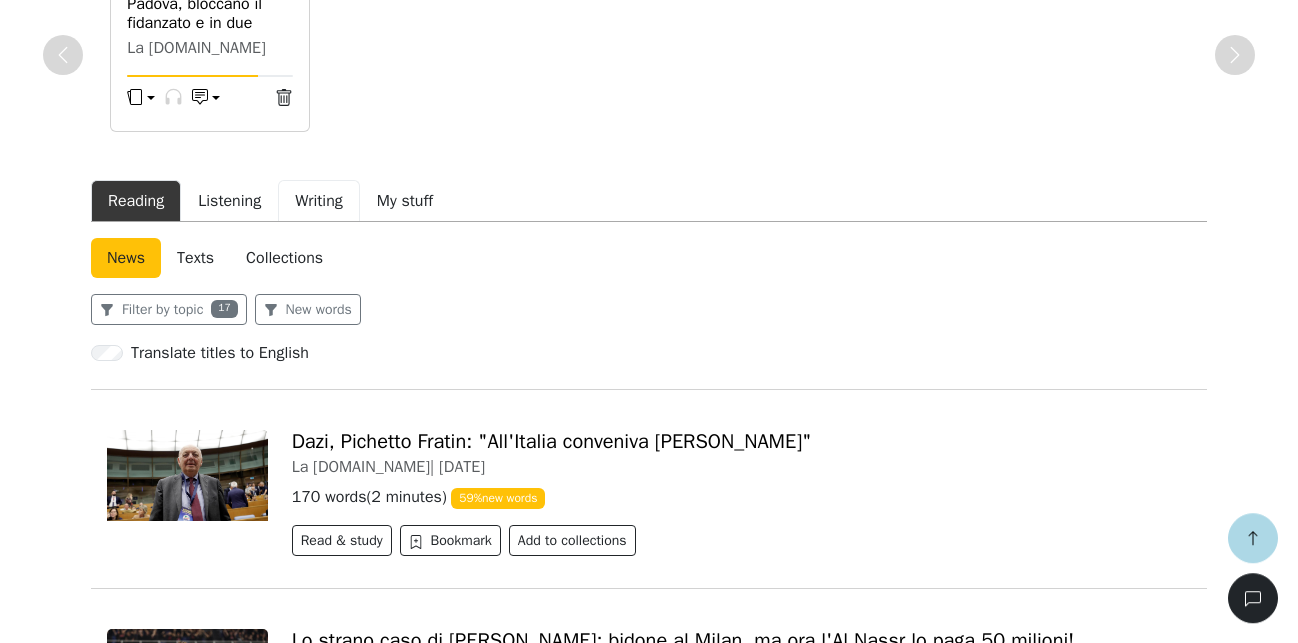 scroll, scrollTop: 408, scrollLeft: 0, axis: vertical 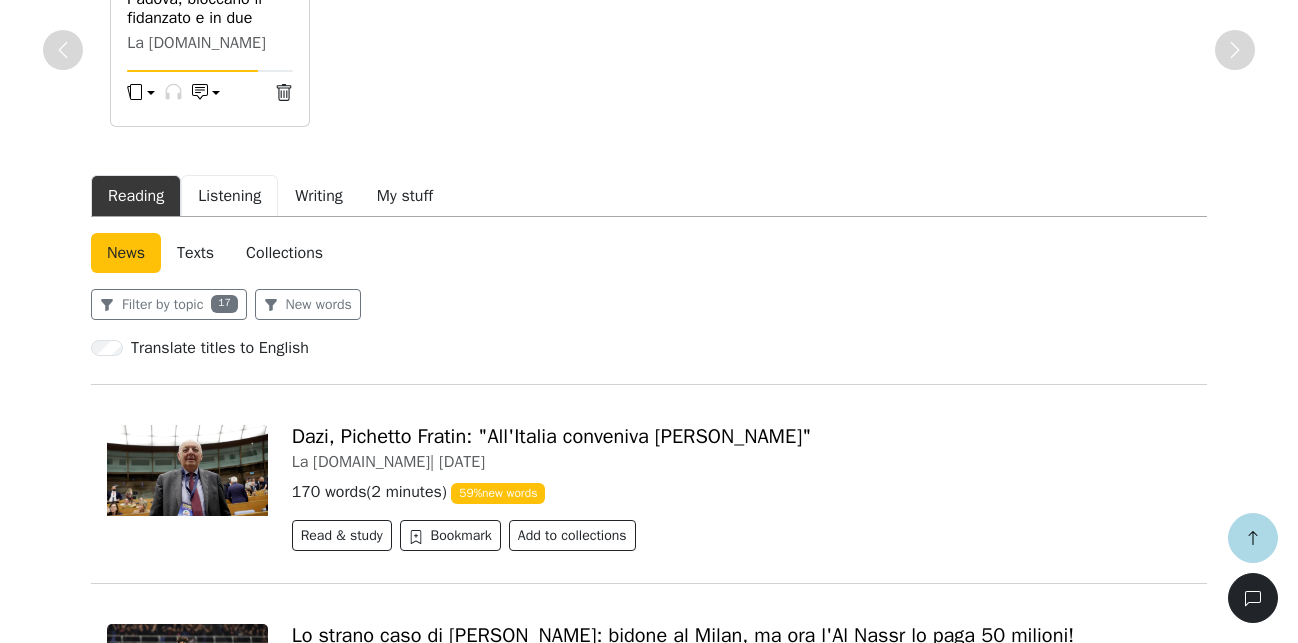 click on "Listening" at bounding box center (229, 196) 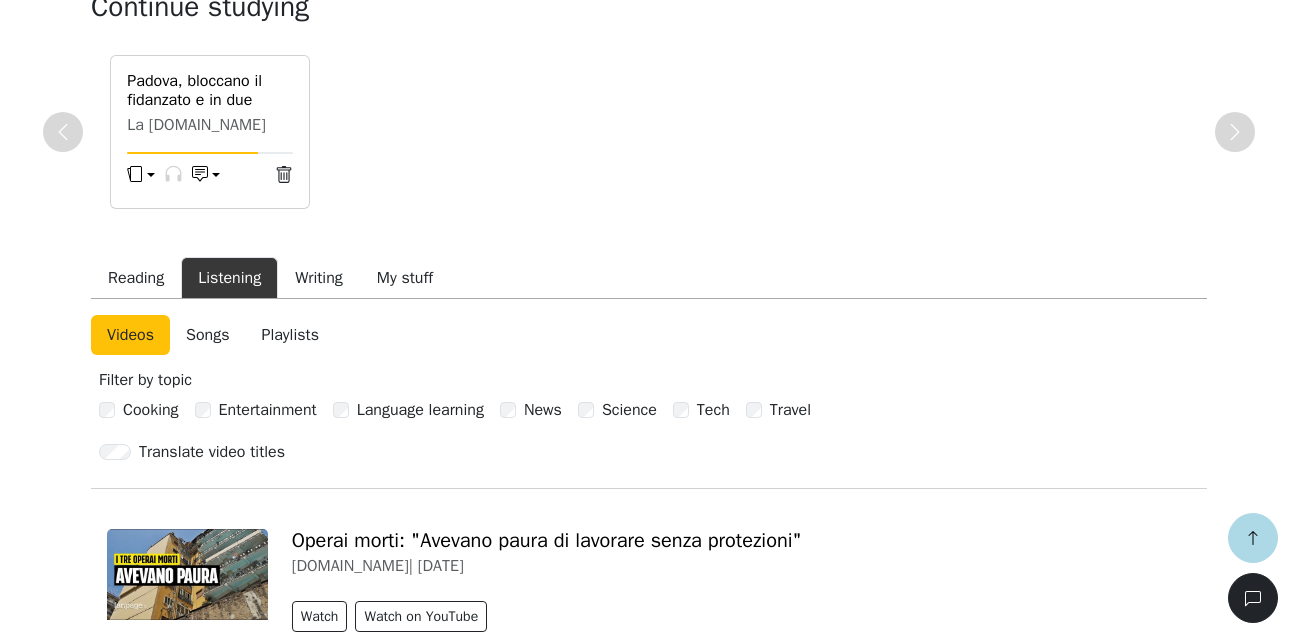 click on "Songs" at bounding box center (207, 335) 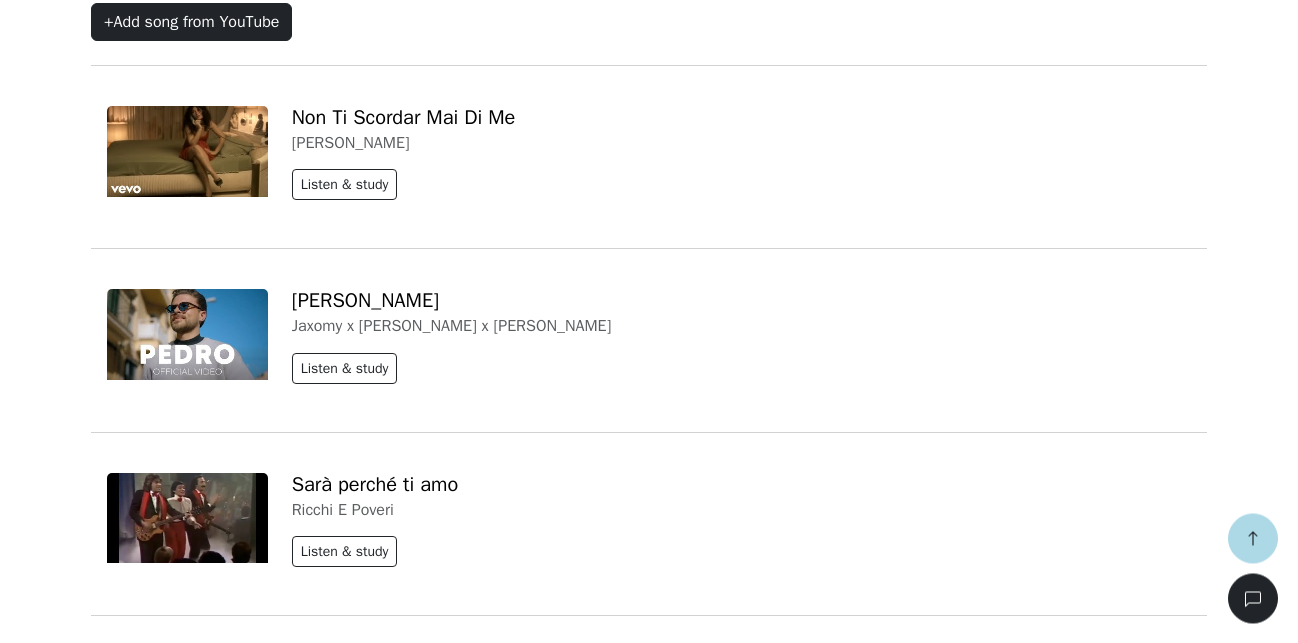scroll, scrollTop: 705, scrollLeft: 0, axis: vertical 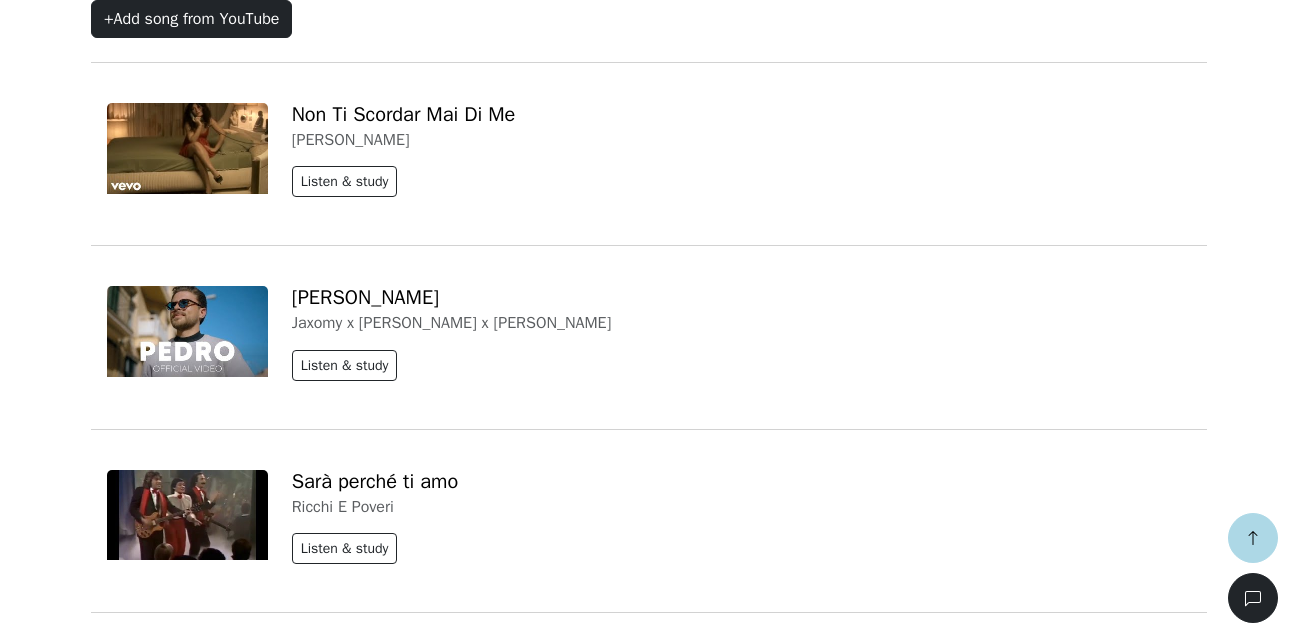 click on "Sarà perché ti amo" at bounding box center (375, 481) 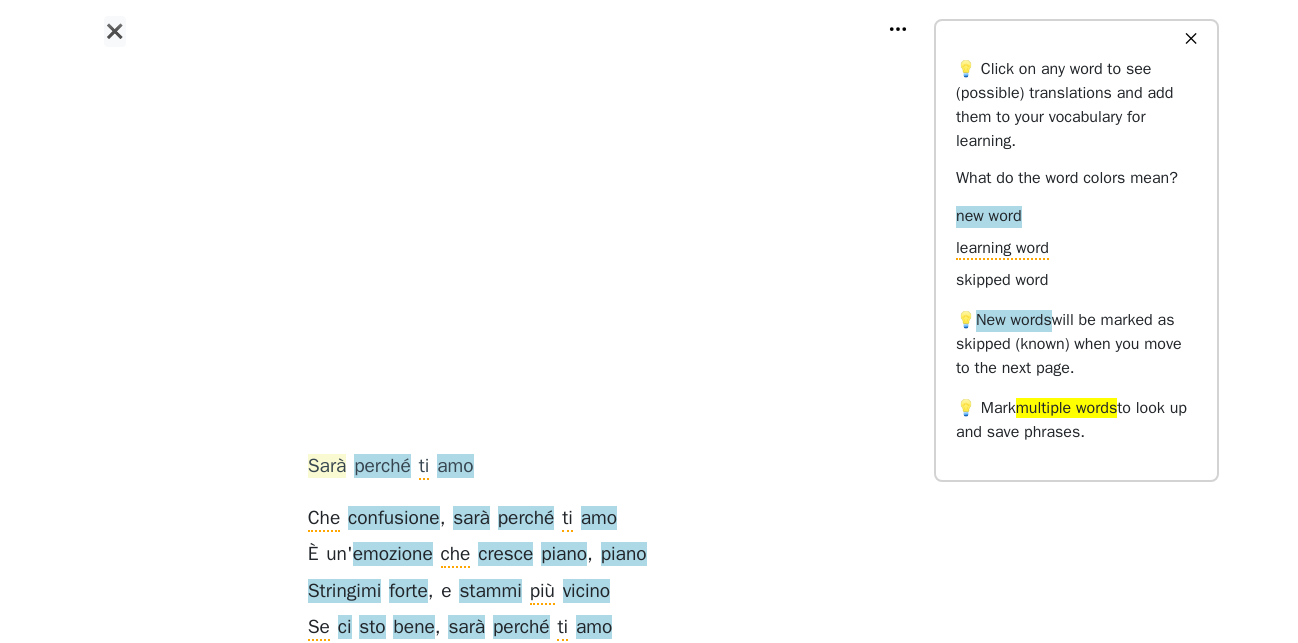 click on "Sarà" at bounding box center (327, 467) 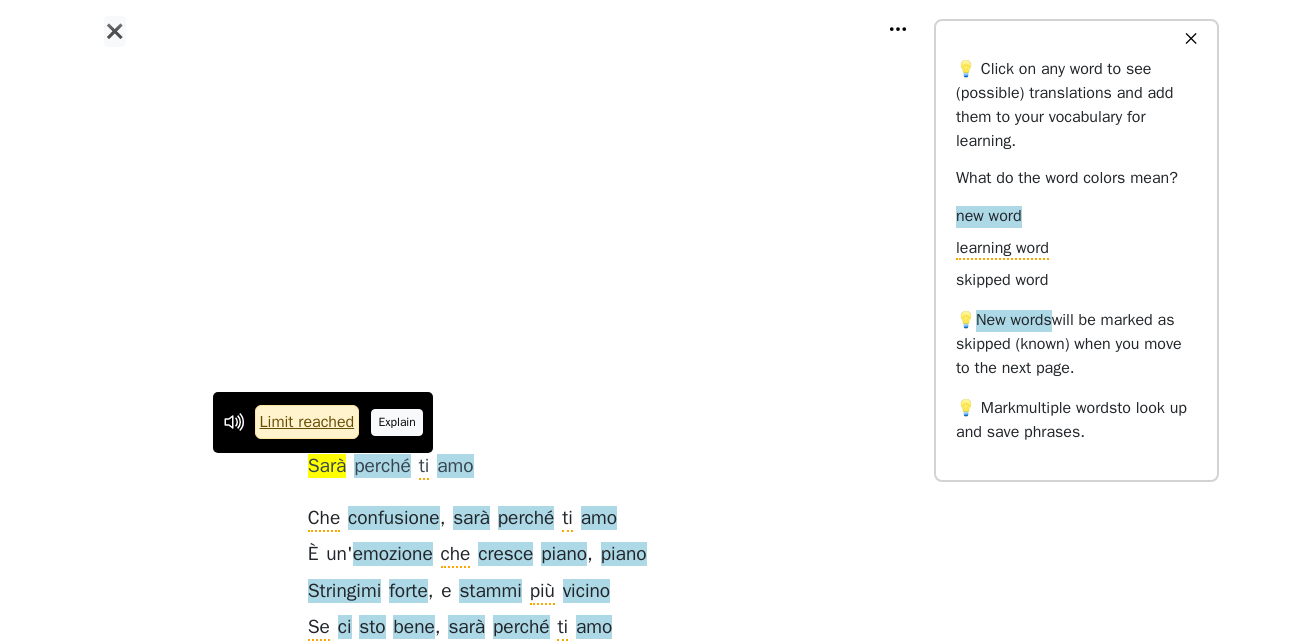 click on "Explain" at bounding box center [397, 422] 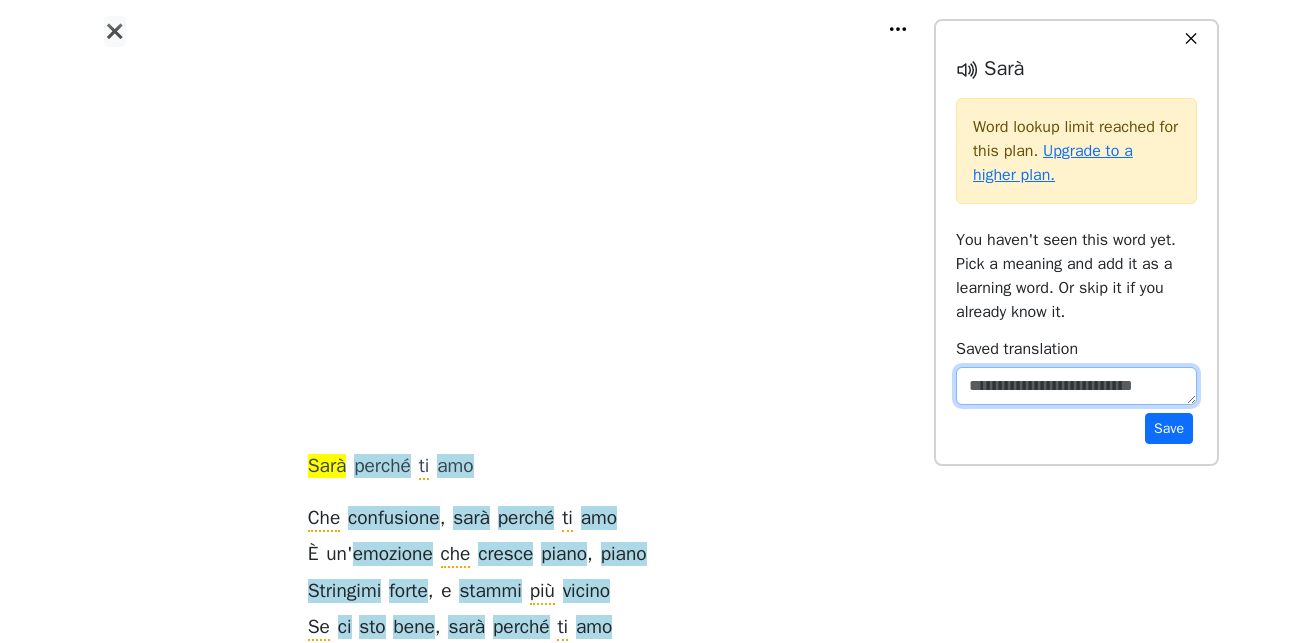 click at bounding box center [1076, 386] 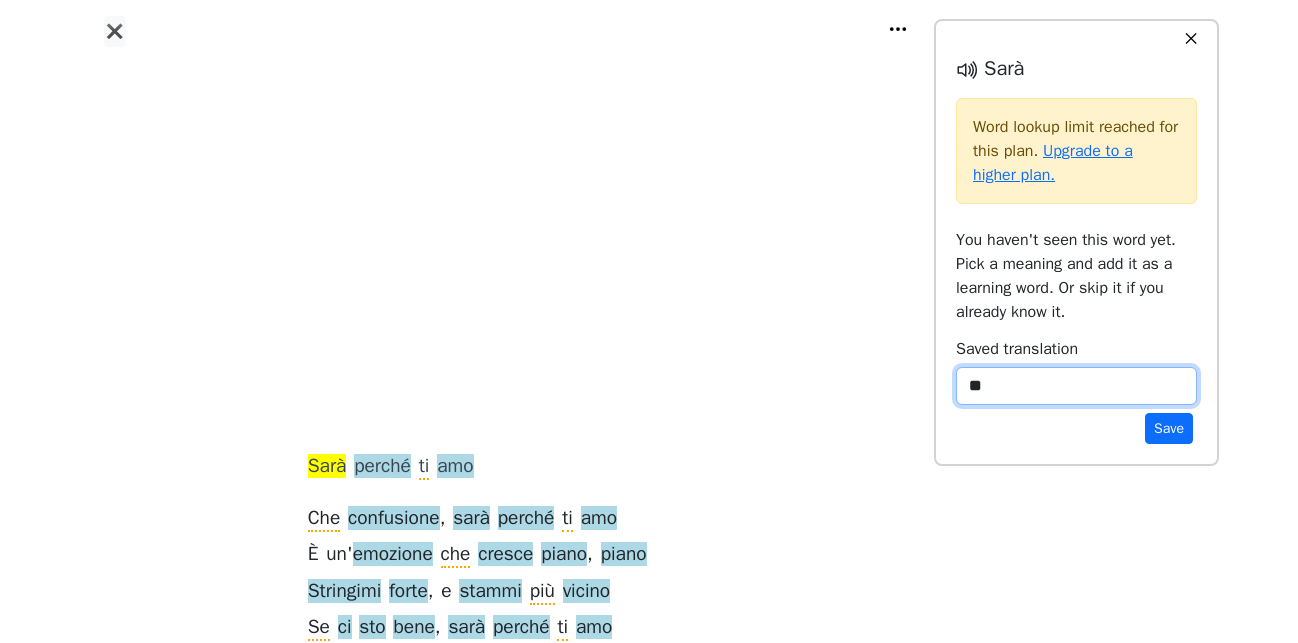 type on "*" 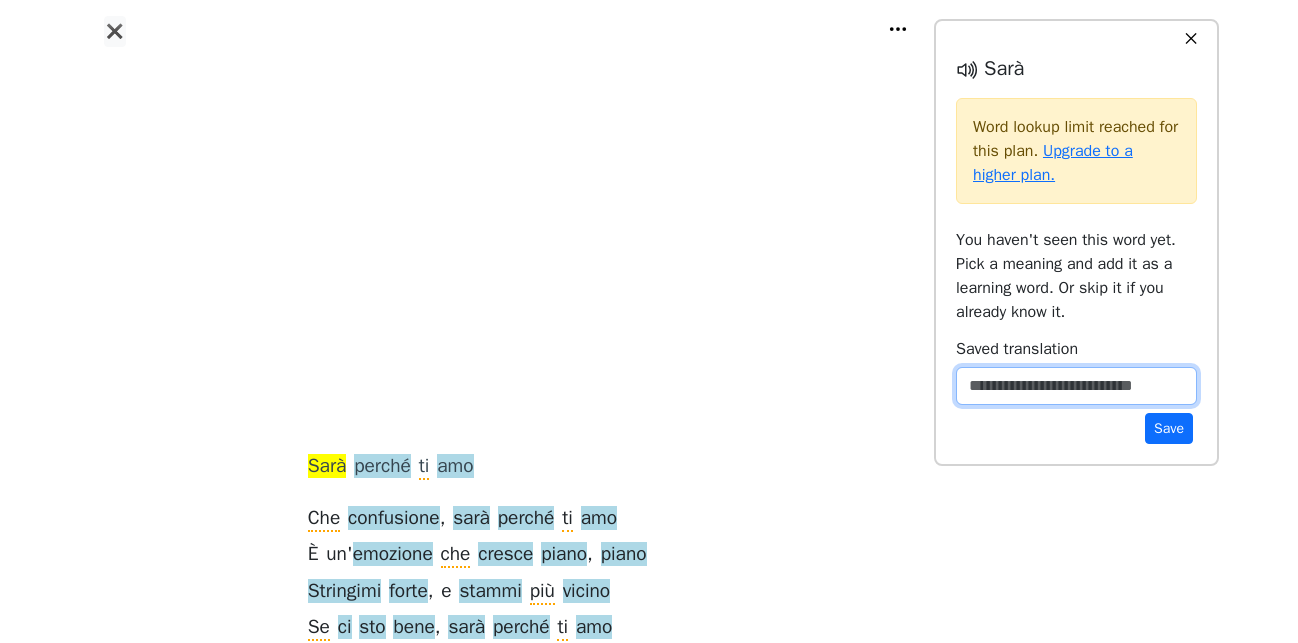 type on "*" 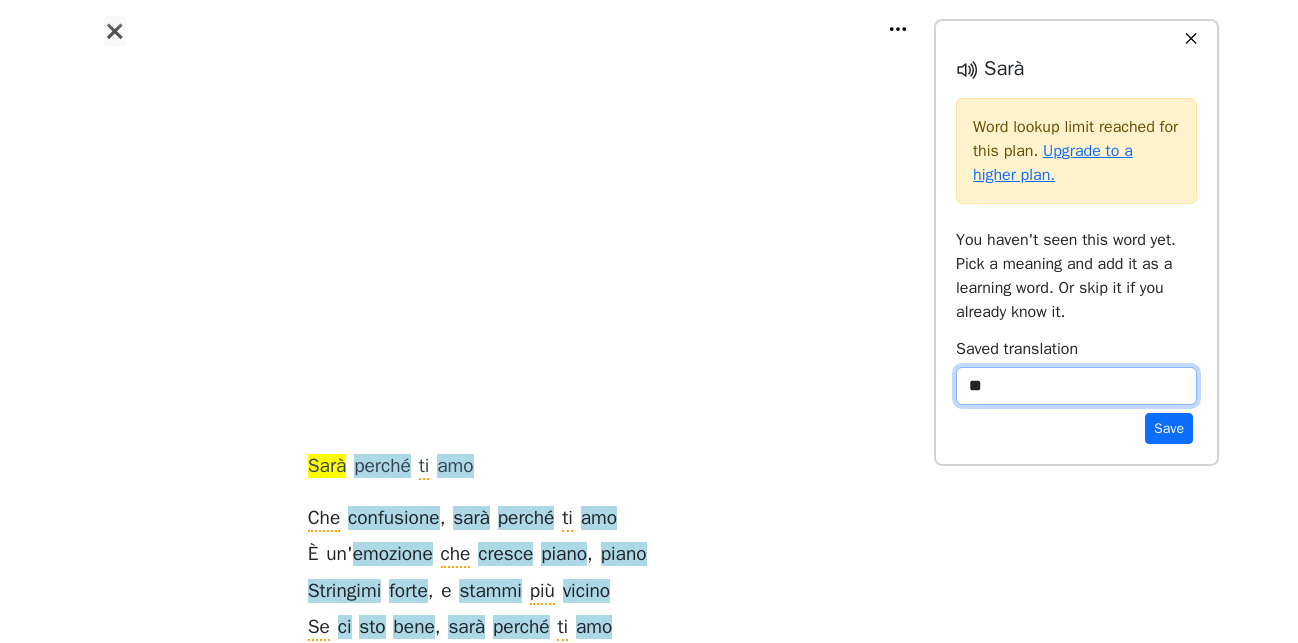 click on "**" at bounding box center (1076, 386) 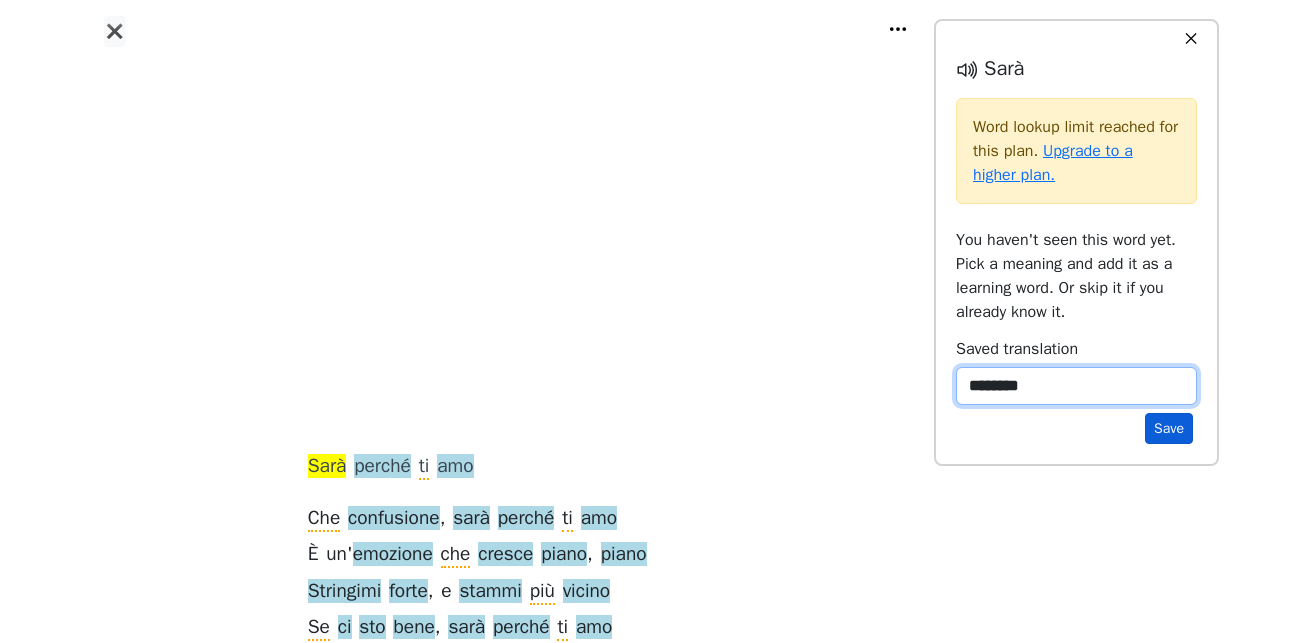type on "********" 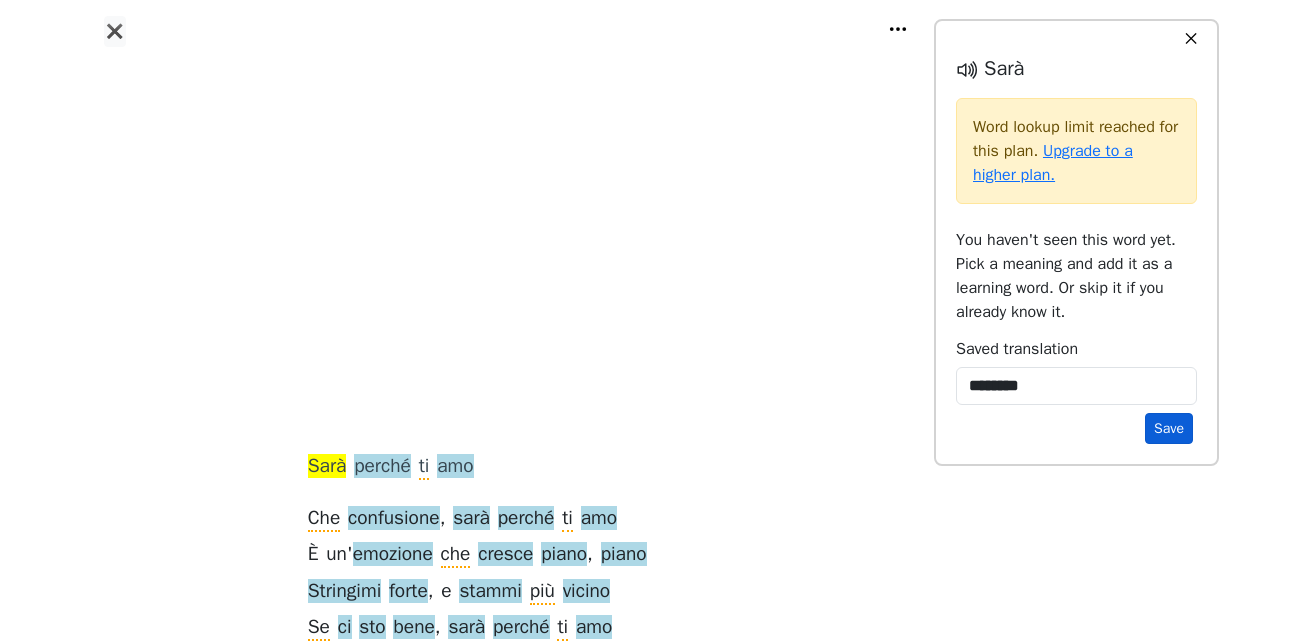 click on "Save" at bounding box center (1169, 428) 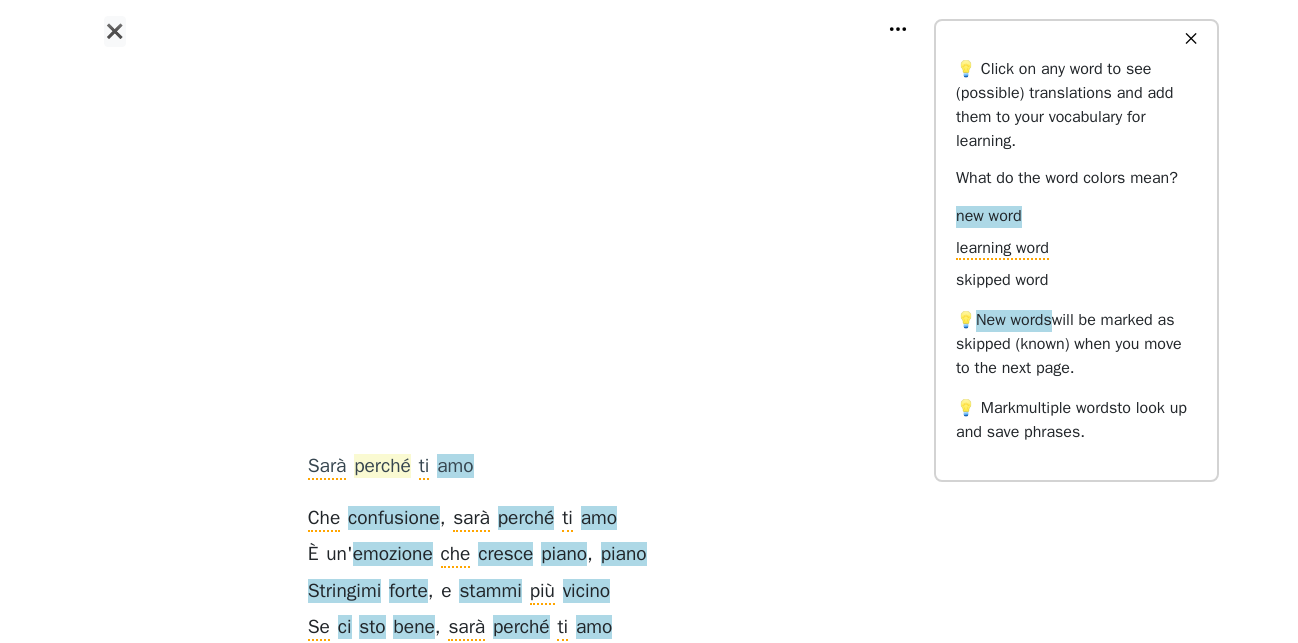 click on "perché" at bounding box center [382, 467] 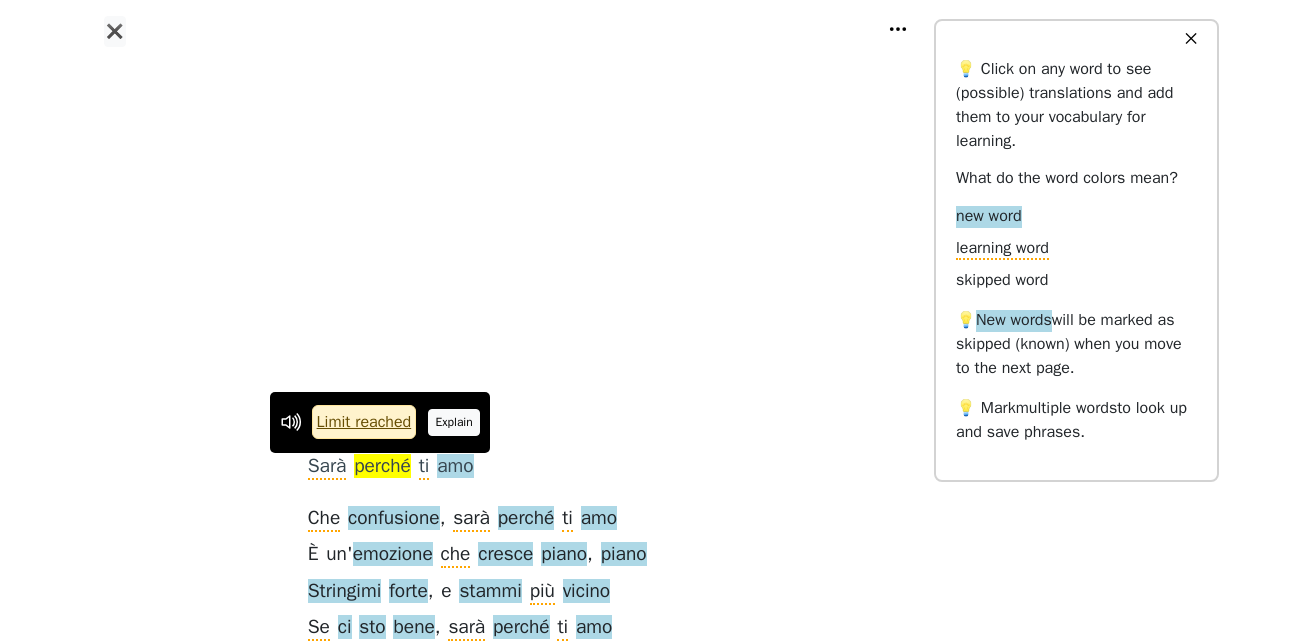click on "Explain" at bounding box center [454, 422] 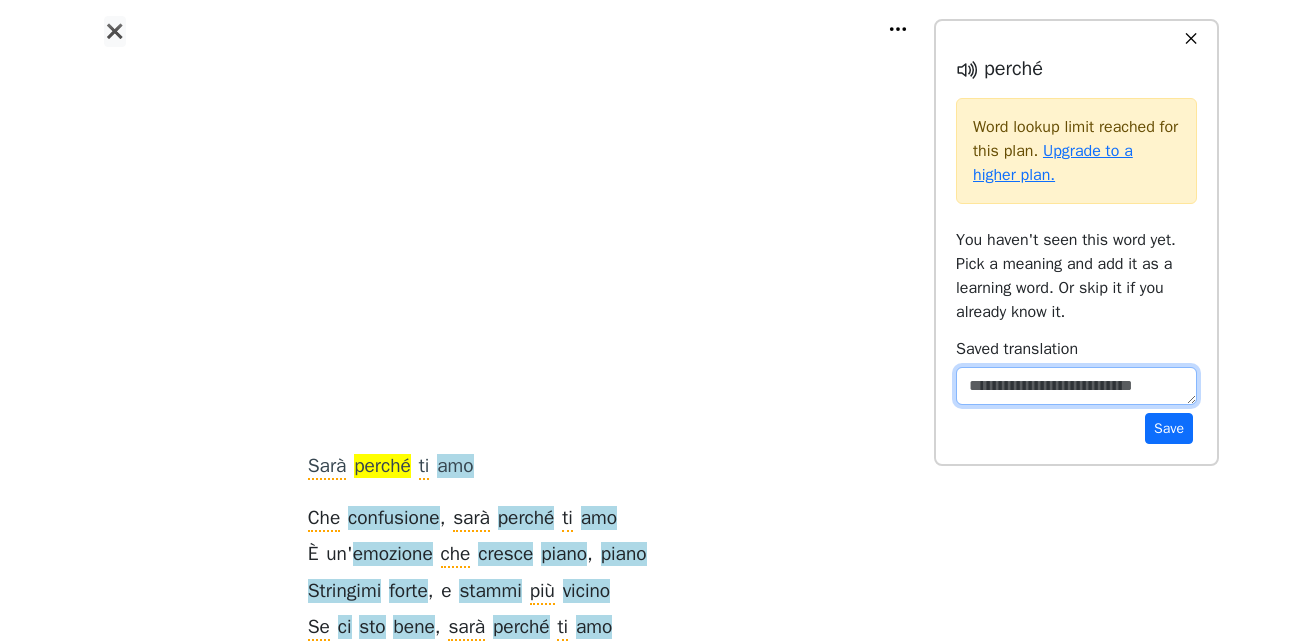 click at bounding box center (1076, 386) 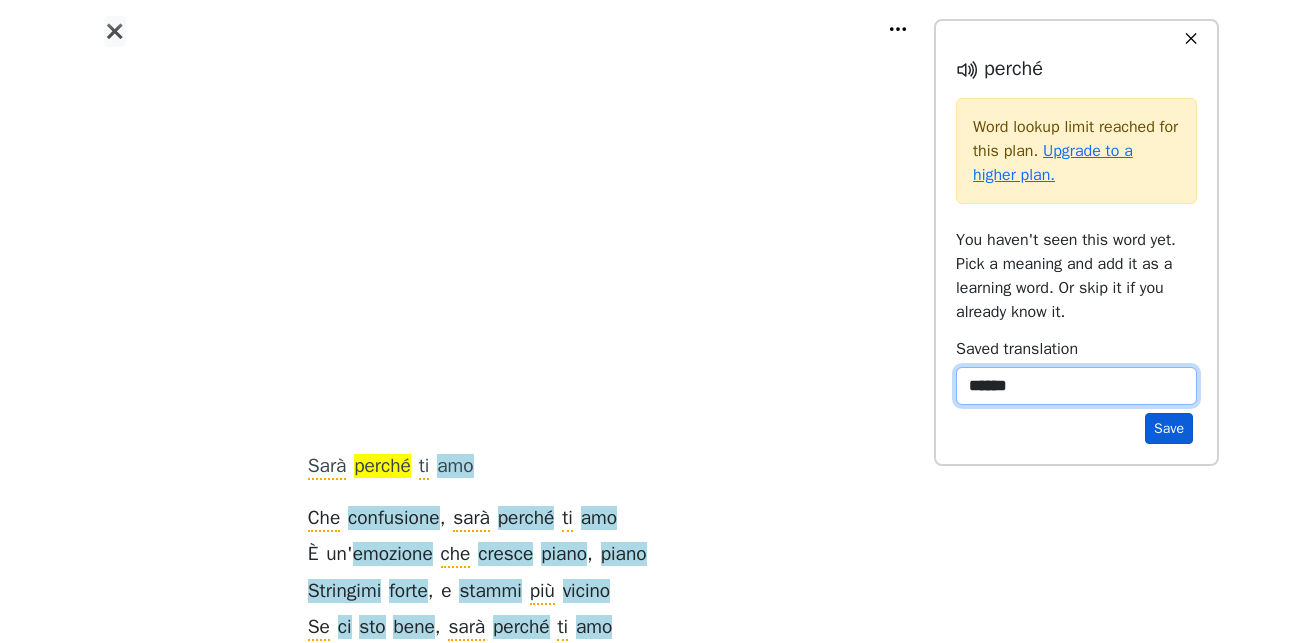 type on "******" 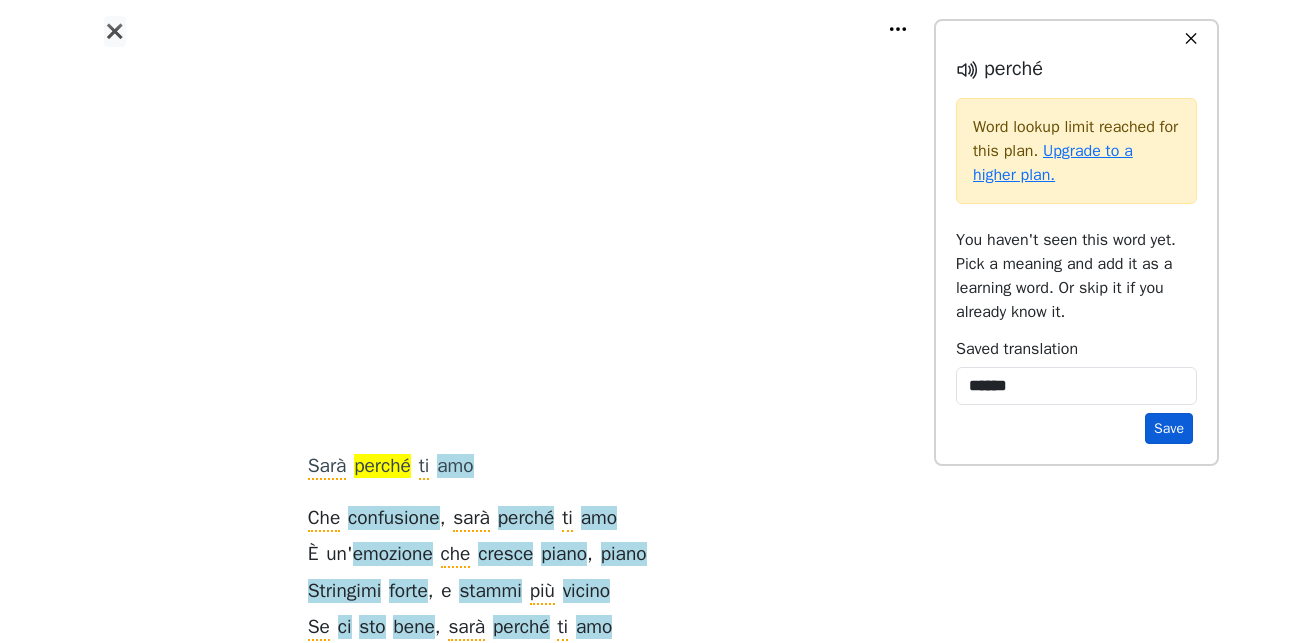 click on "Save" at bounding box center [1169, 428] 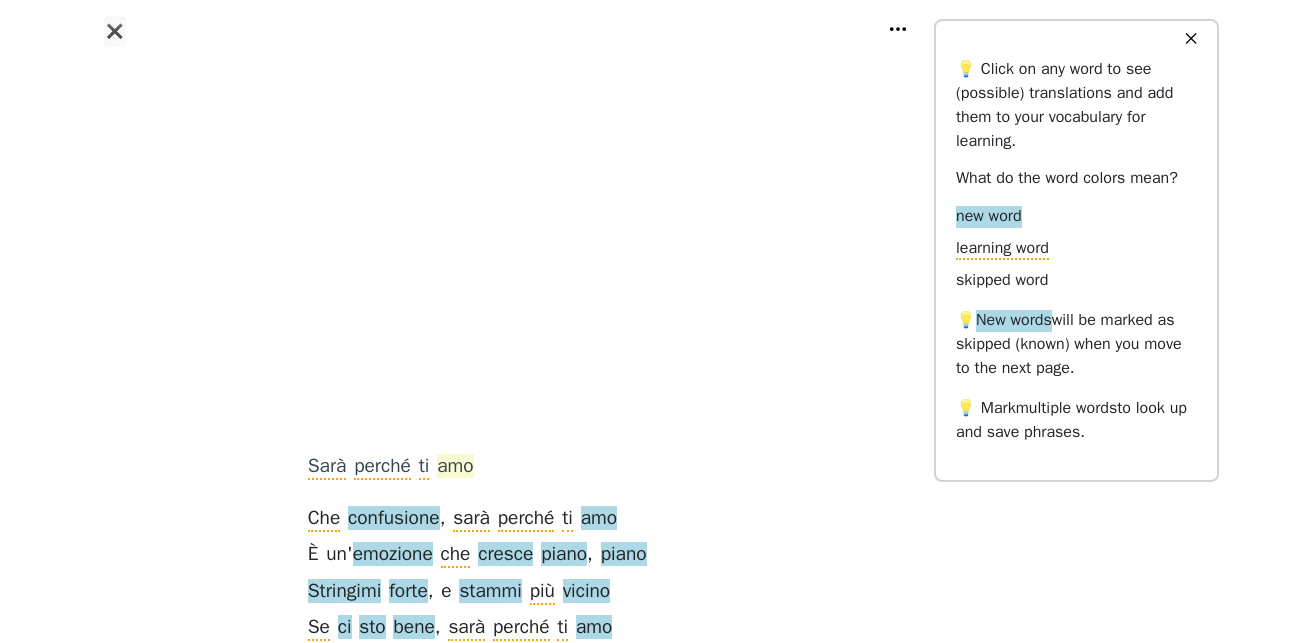 click on "amo" at bounding box center (455, 467) 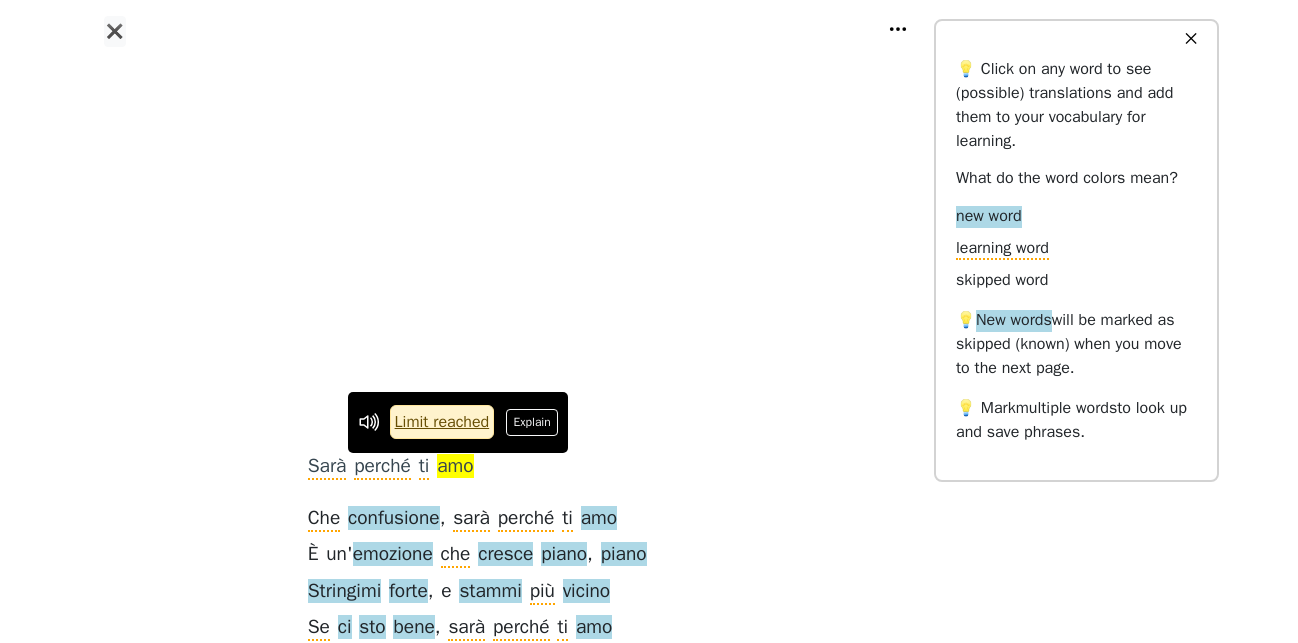 drag, startPoint x: 526, startPoint y: 428, endPoint x: 685, endPoint y: 441, distance: 159.53056 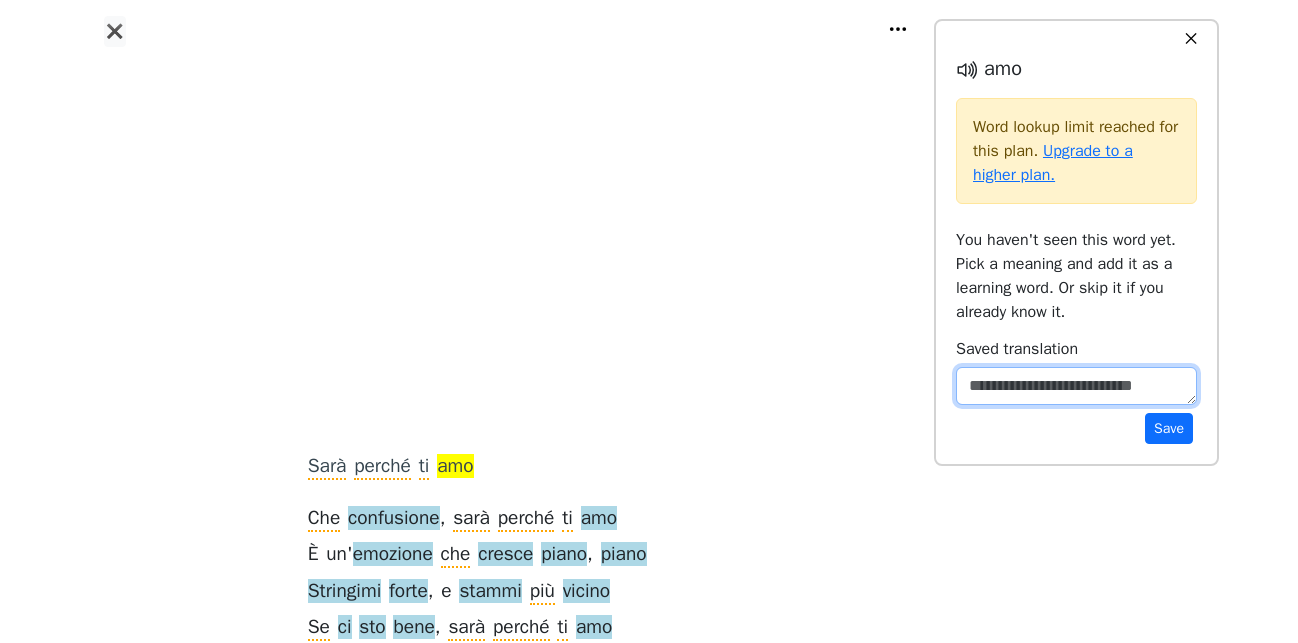 click at bounding box center [1076, 386] 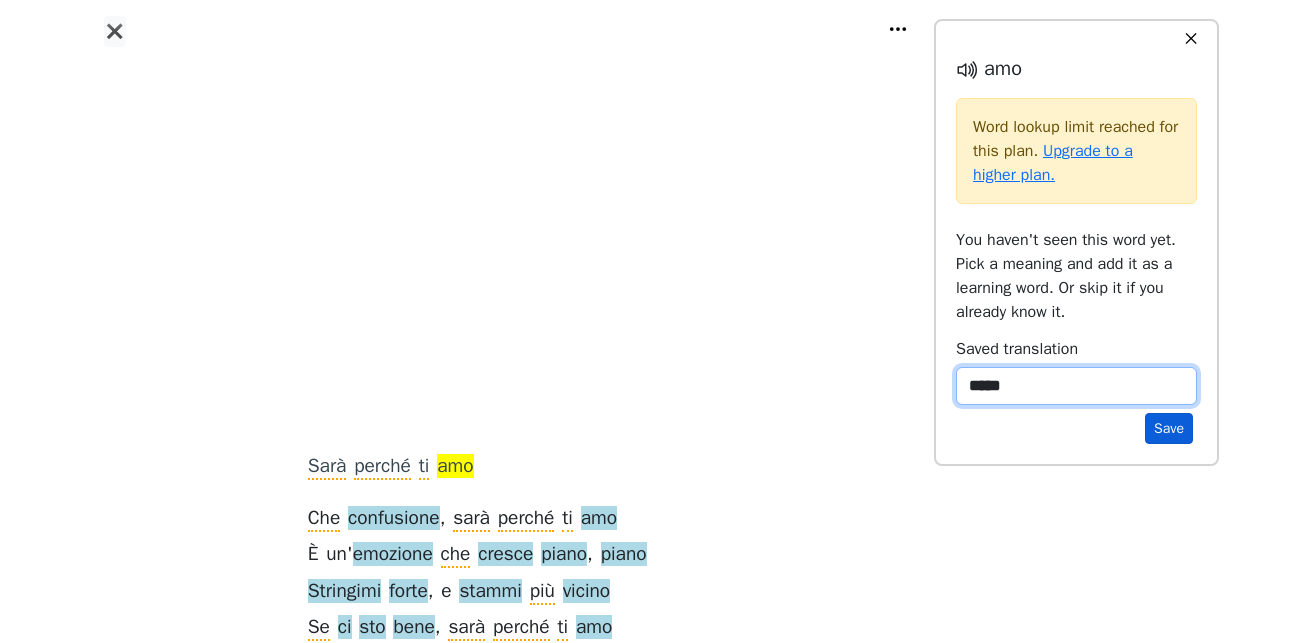 type on "*****" 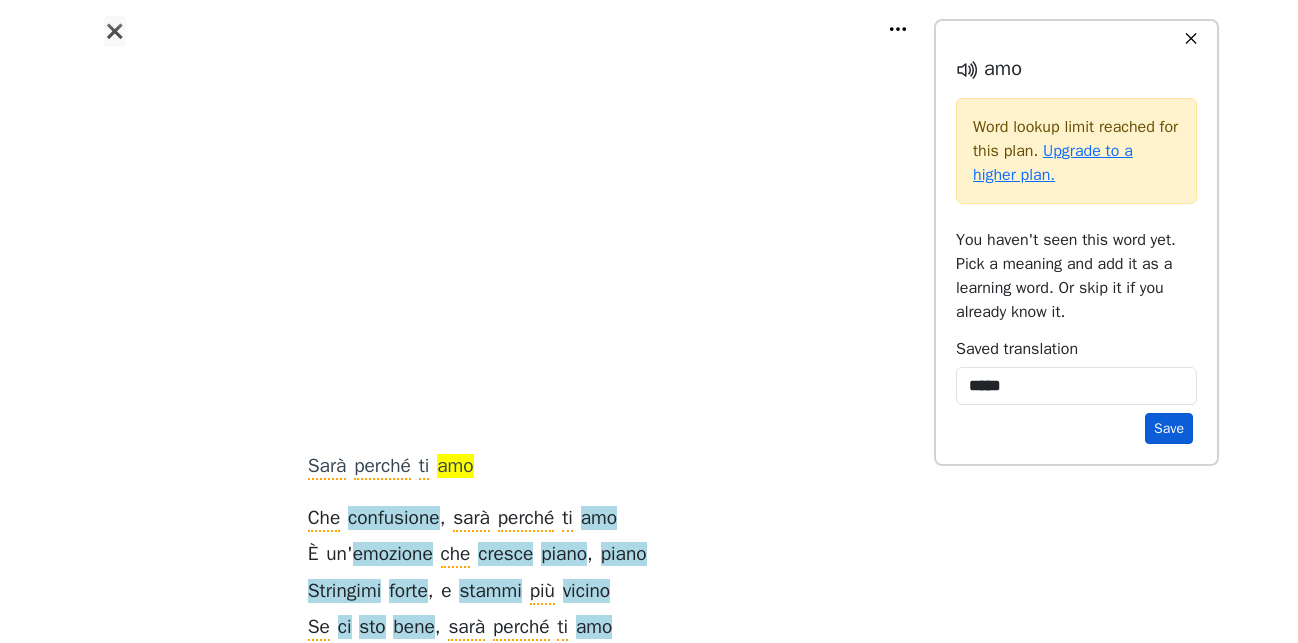 click on "Save" at bounding box center (1169, 428) 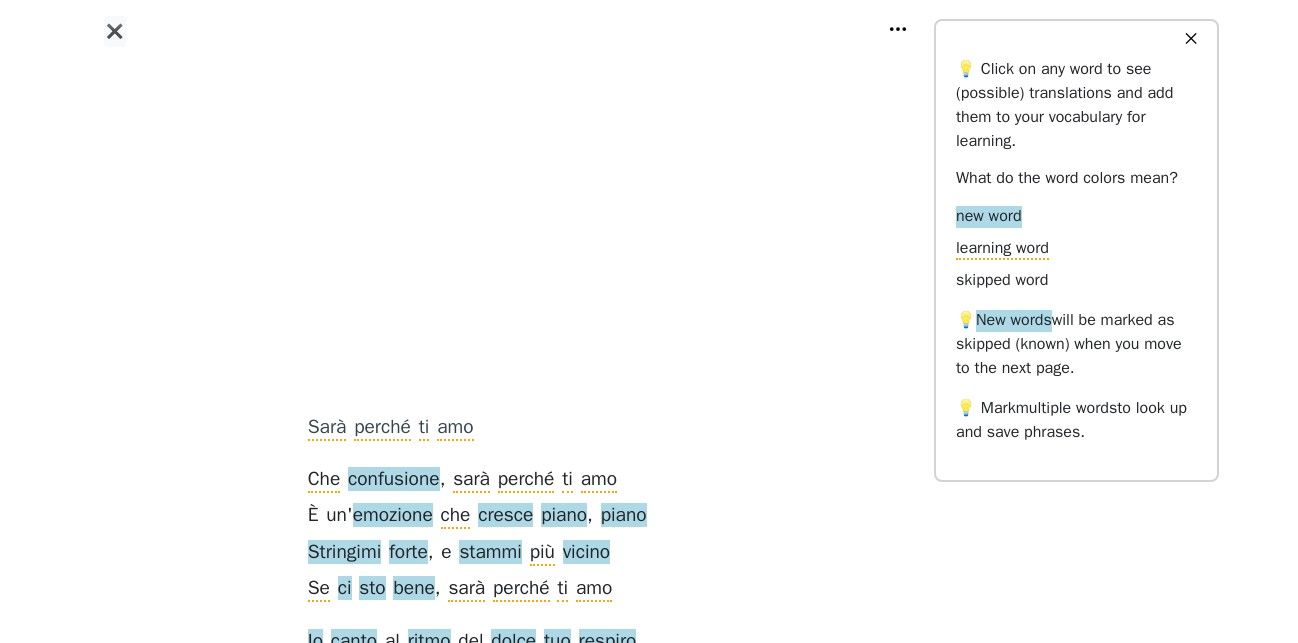 scroll, scrollTop: 0, scrollLeft: 0, axis: both 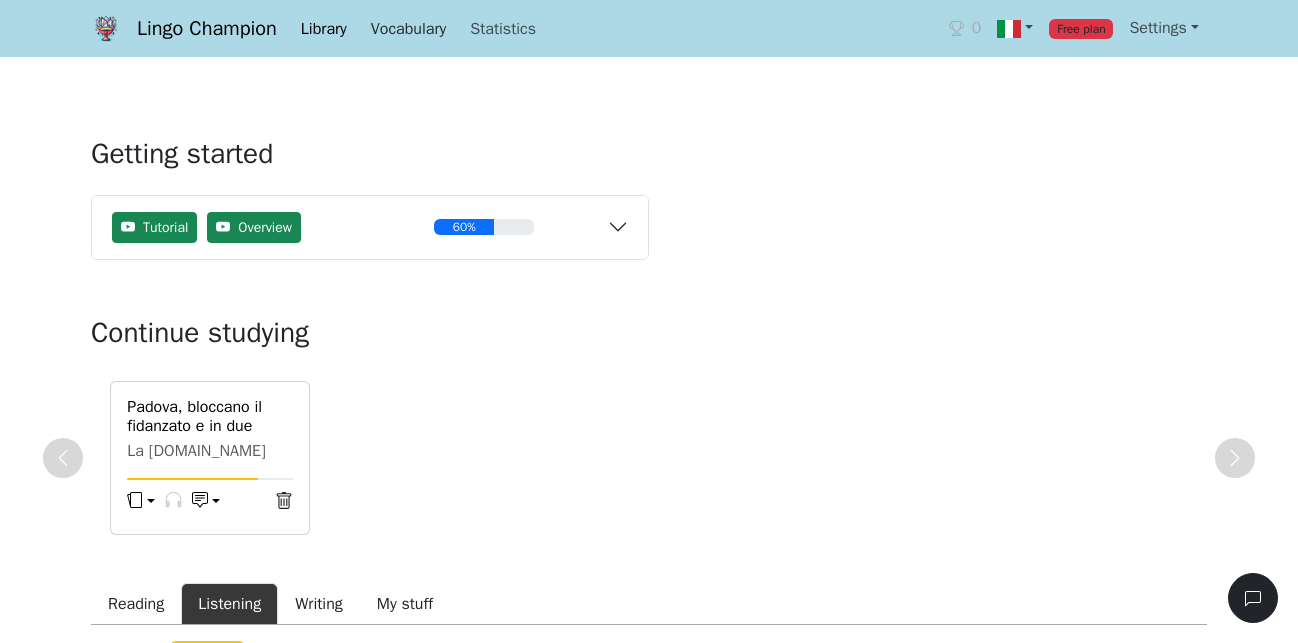 drag, startPoint x: 421, startPoint y: 19, endPoint x: 30, endPoint y: 274, distance: 466.80402 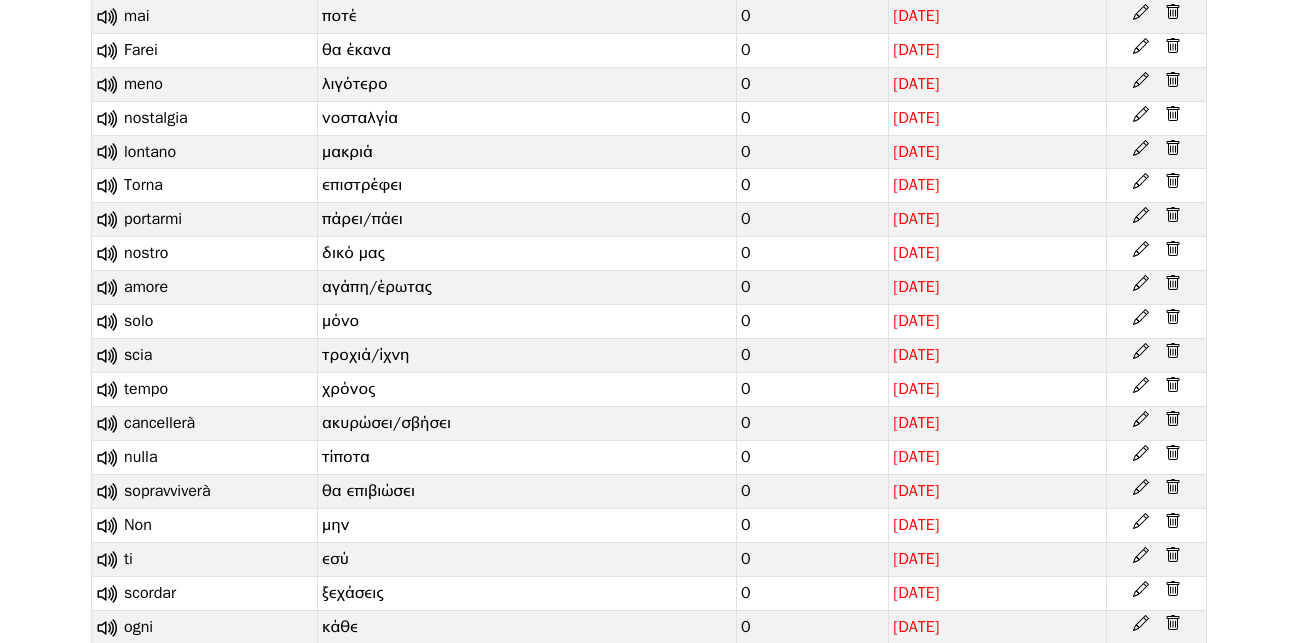 scroll, scrollTop: 6018, scrollLeft: 0, axis: vertical 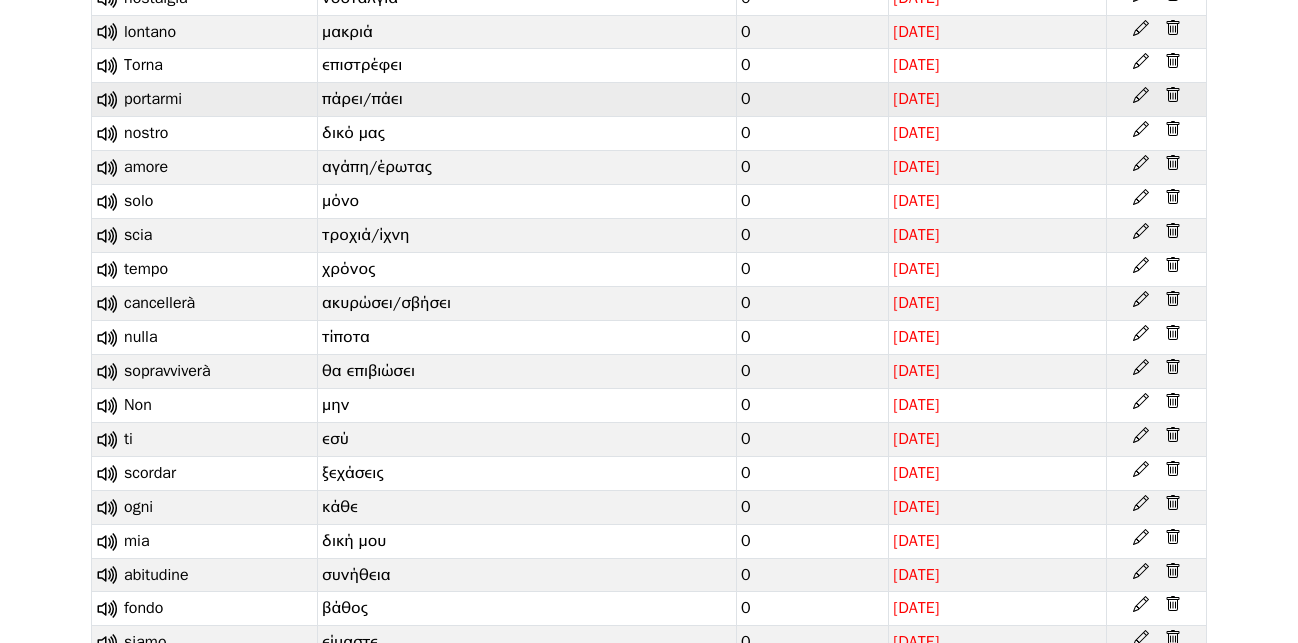 click on "πάρει/πάει" at bounding box center (527, 100) 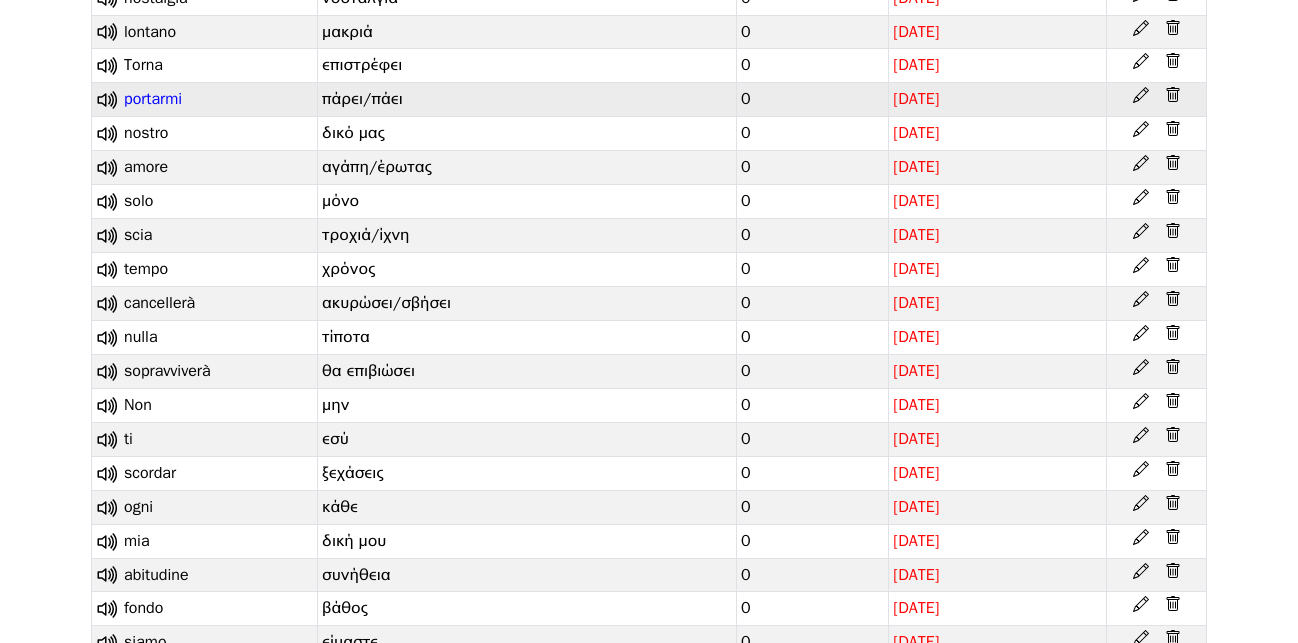 click on "portarmi" at bounding box center (153, 99) 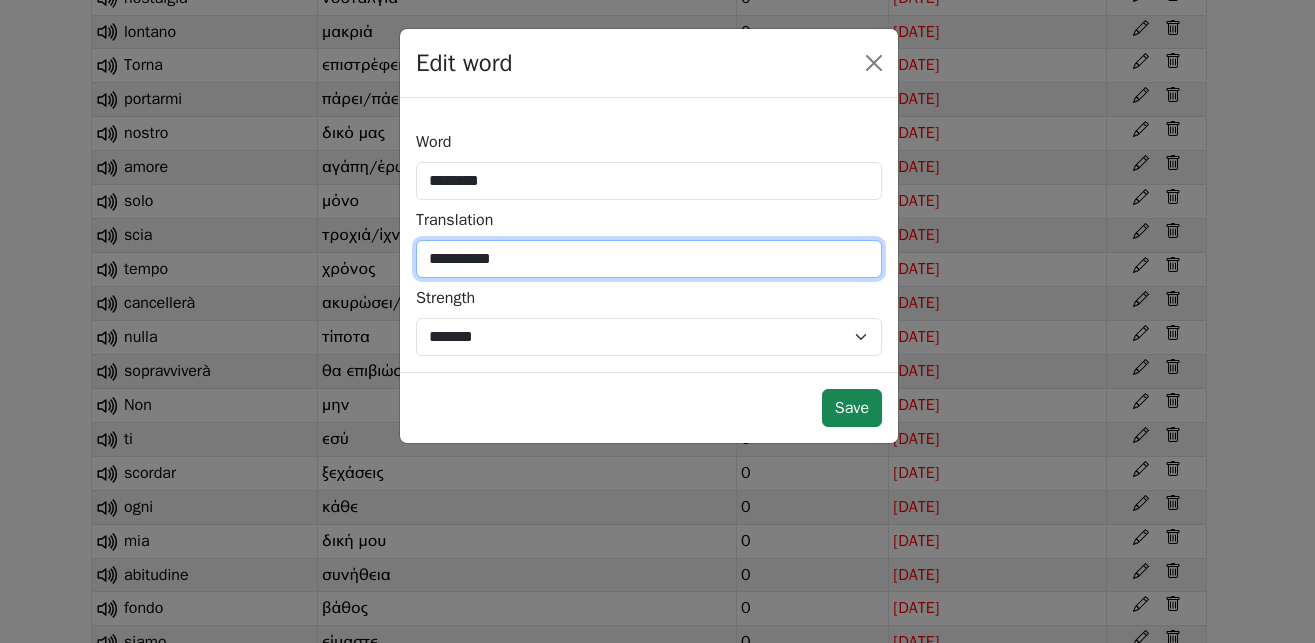 click on "**********" at bounding box center (649, 259) 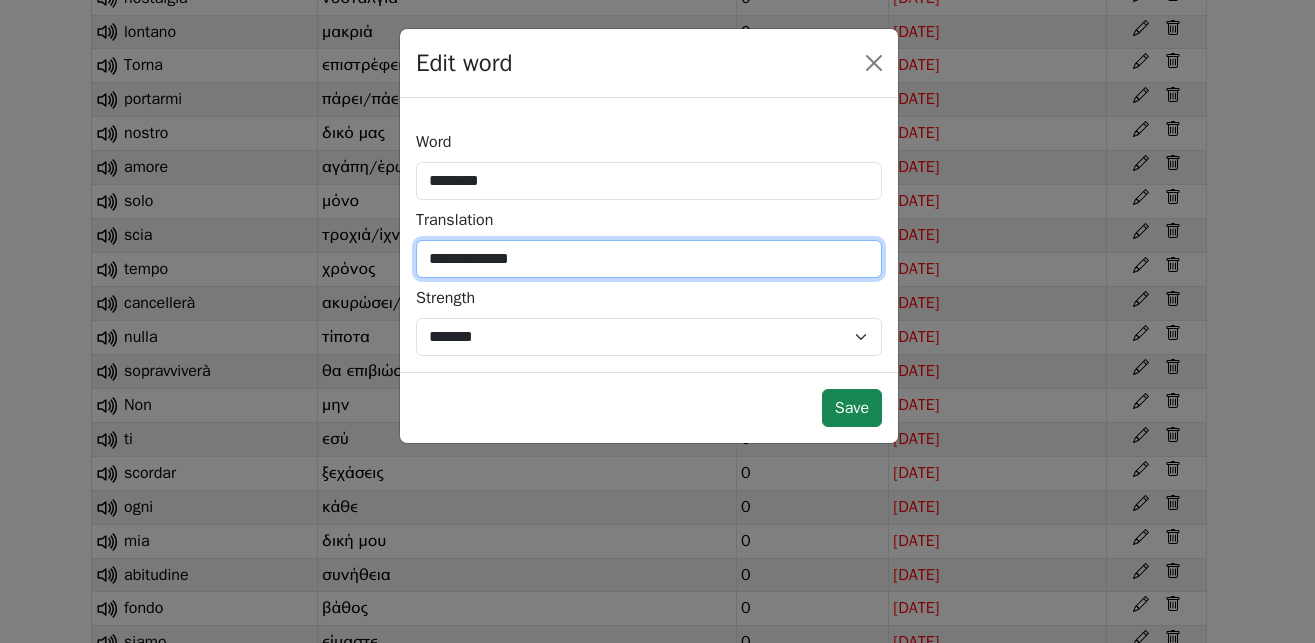 click on "**********" at bounding box center (649, 259) 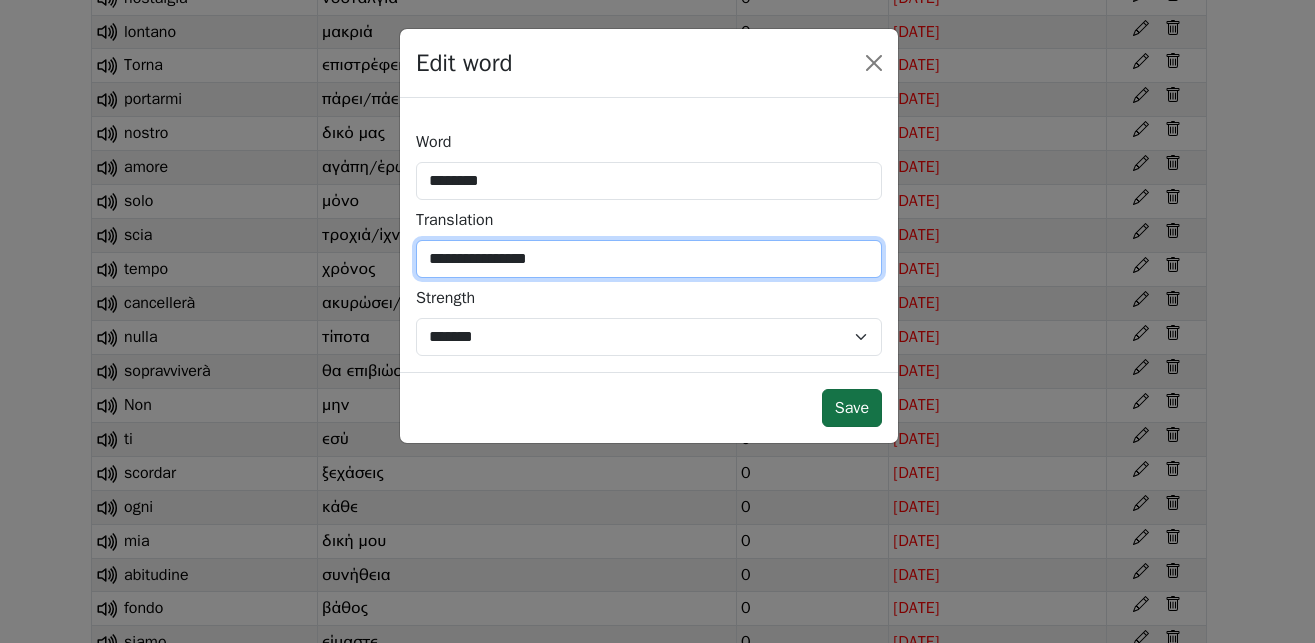 type on "**********" 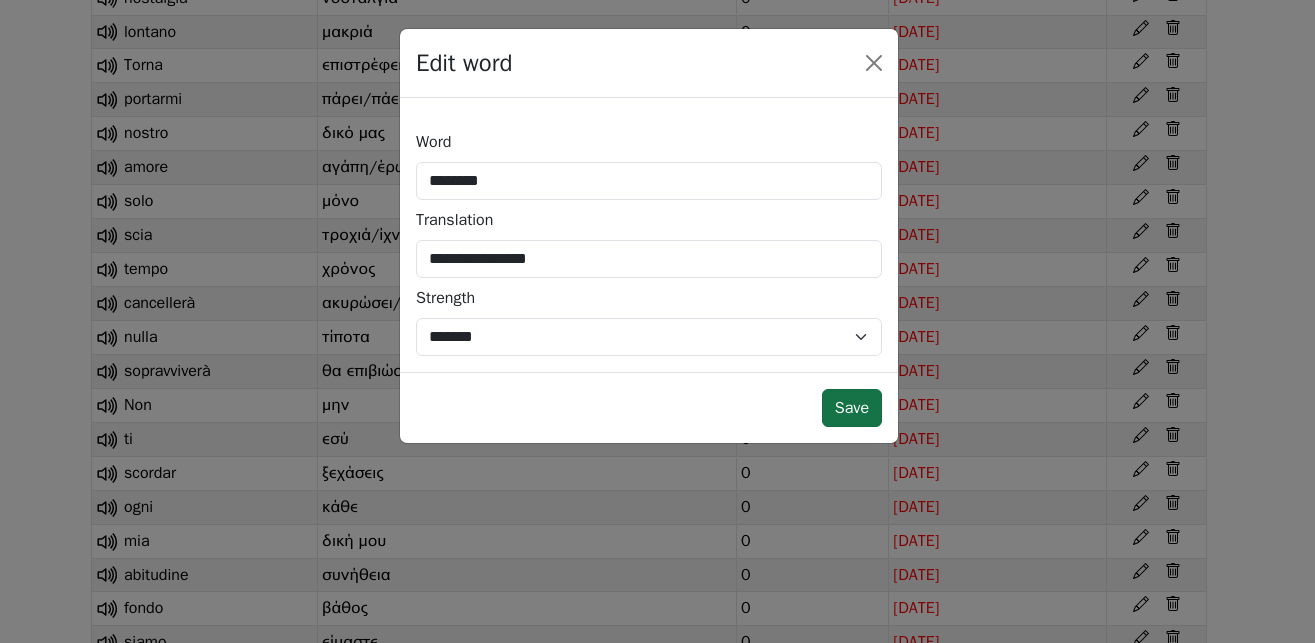 click on "Save" at bounding box center (852, 408) 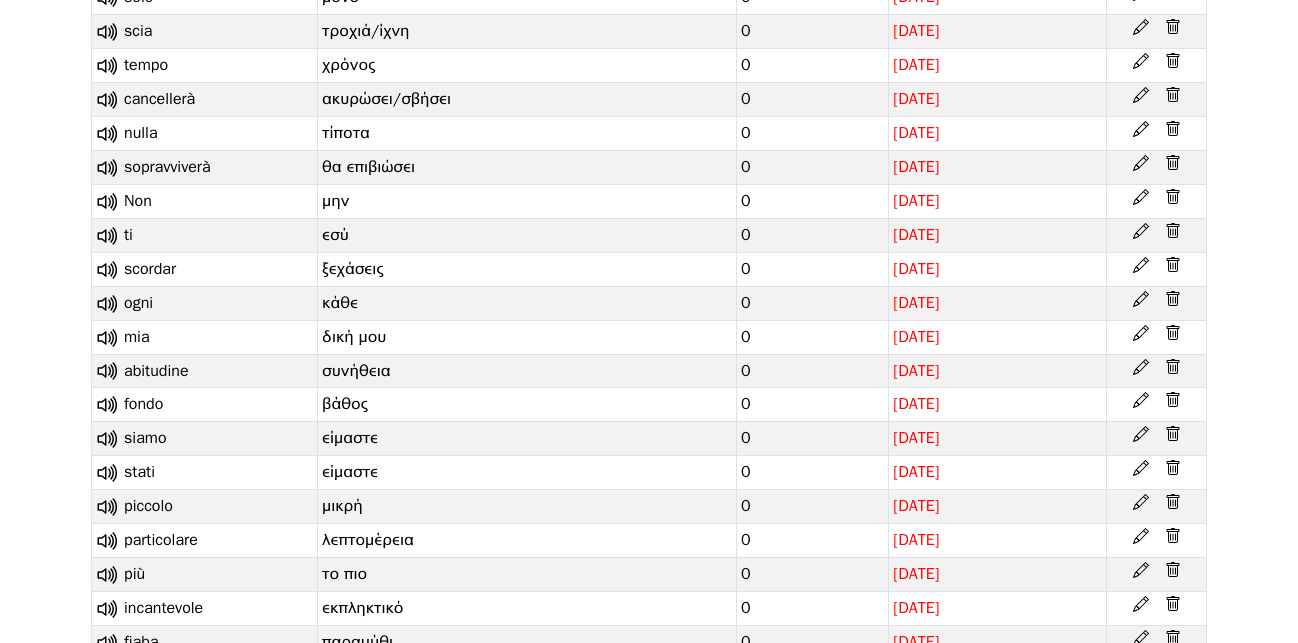 scroll, scrollTop: 6426, scrollLeft: 0, axis: vertical 